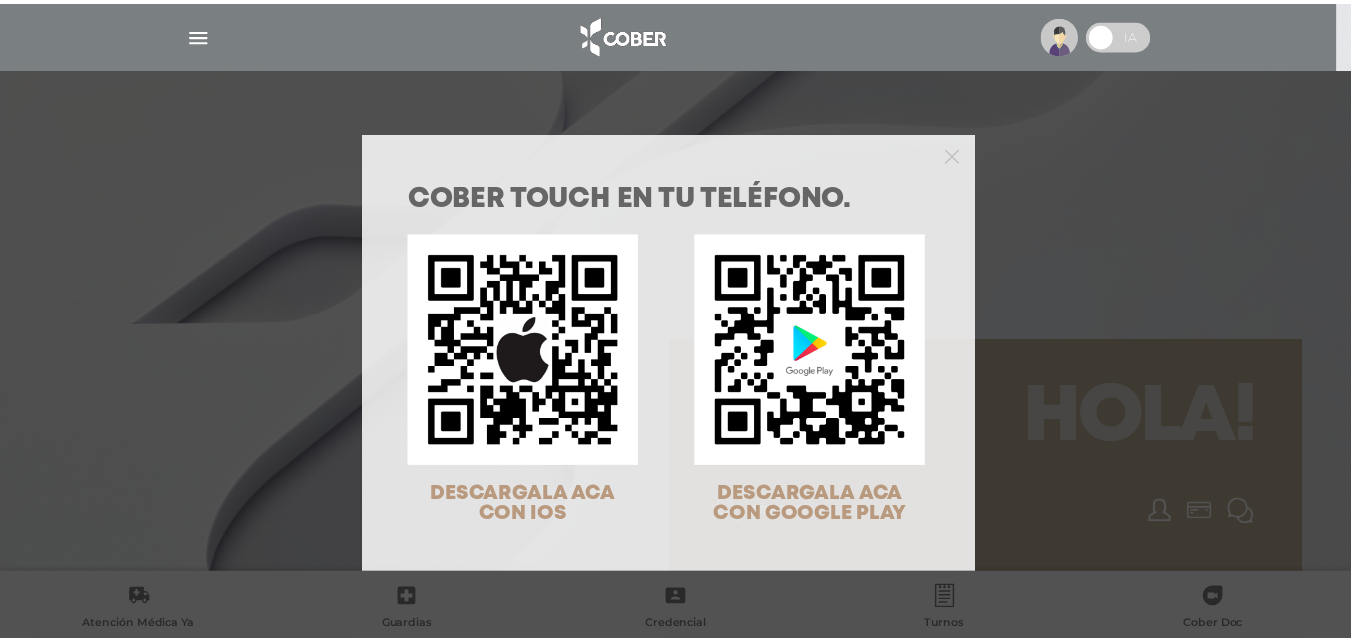 scroll, scrollTop: 0, scrollLeft: 0, axis: both 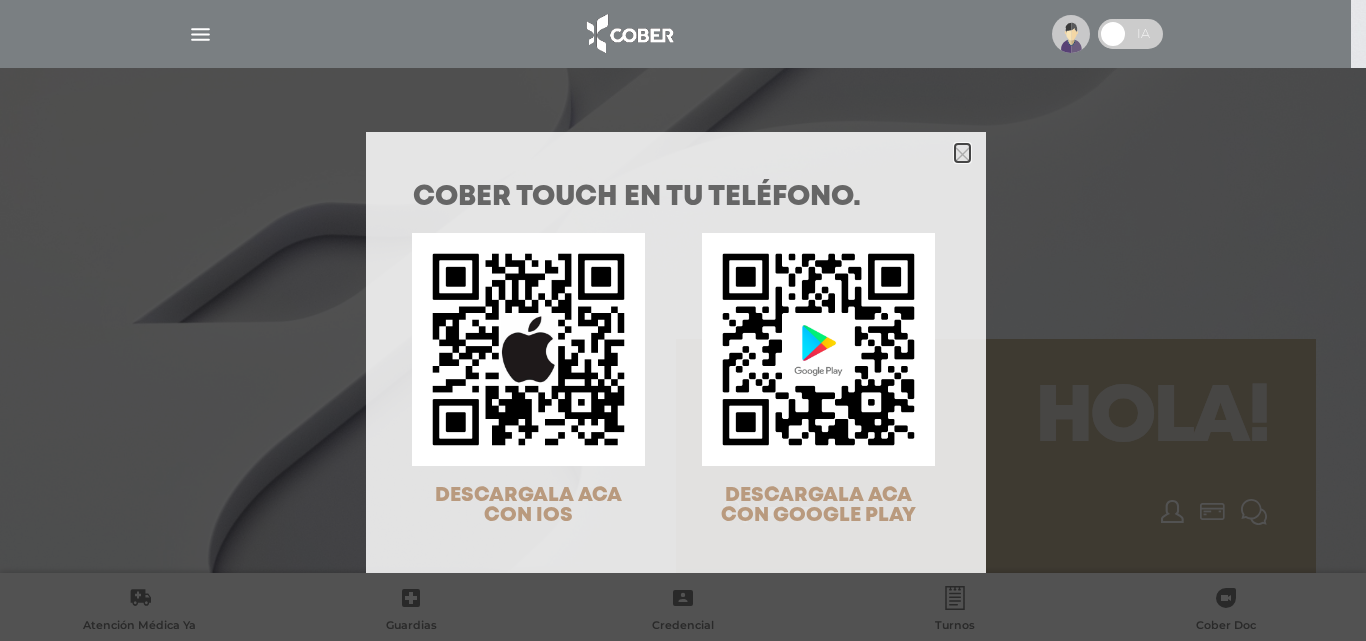 click at bounding box center (962, 154) 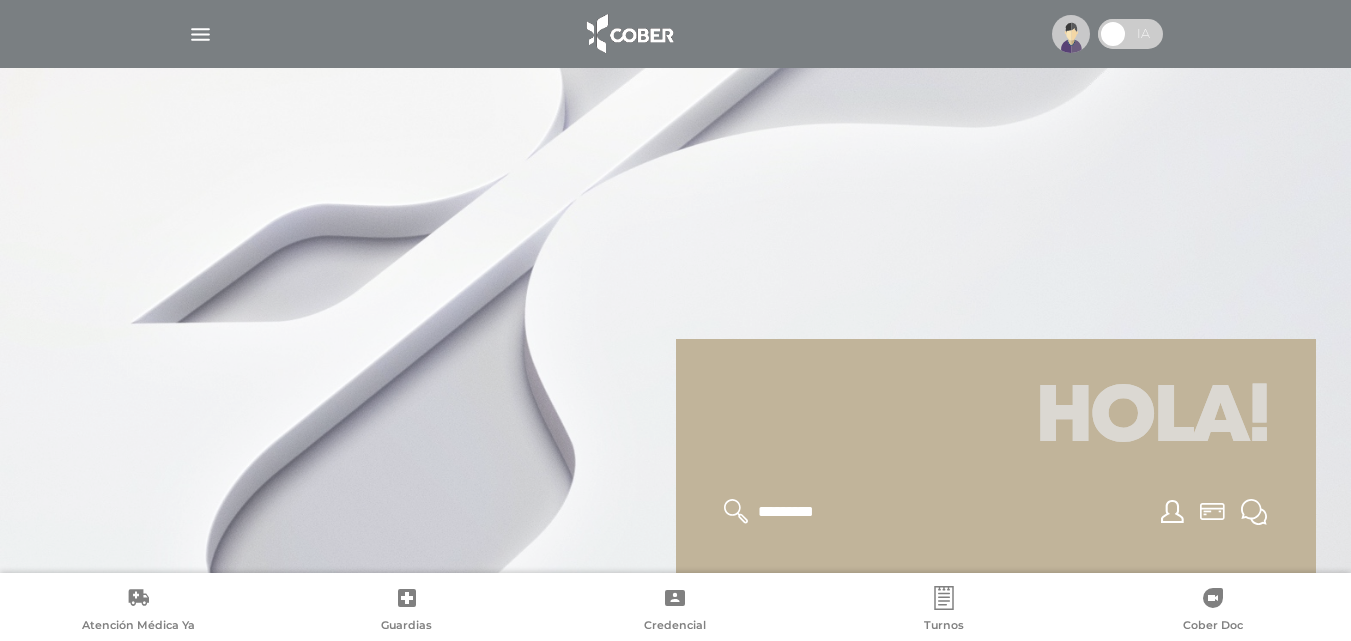 click at bounding box center (1071, 34) 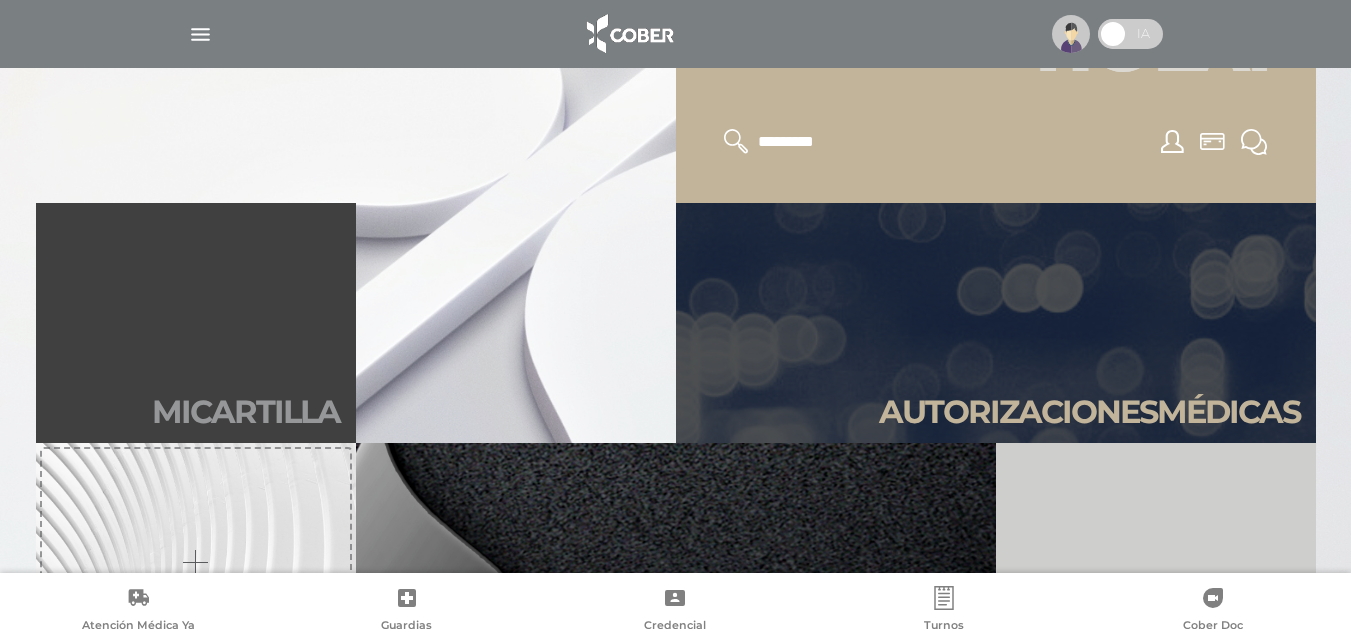 scroll, scrollTop: 400, scrollLeft: 0, axis: vertical 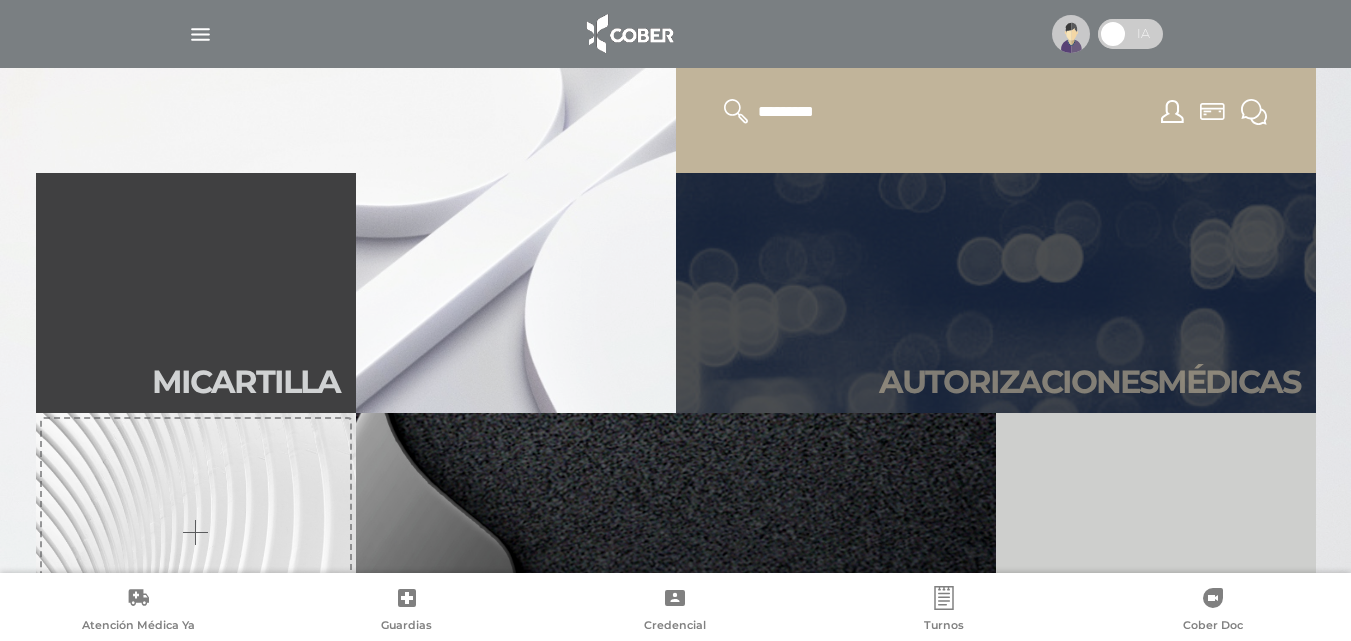 click on "Autori zaciones  médicas" at bounding box center [1089, 382] 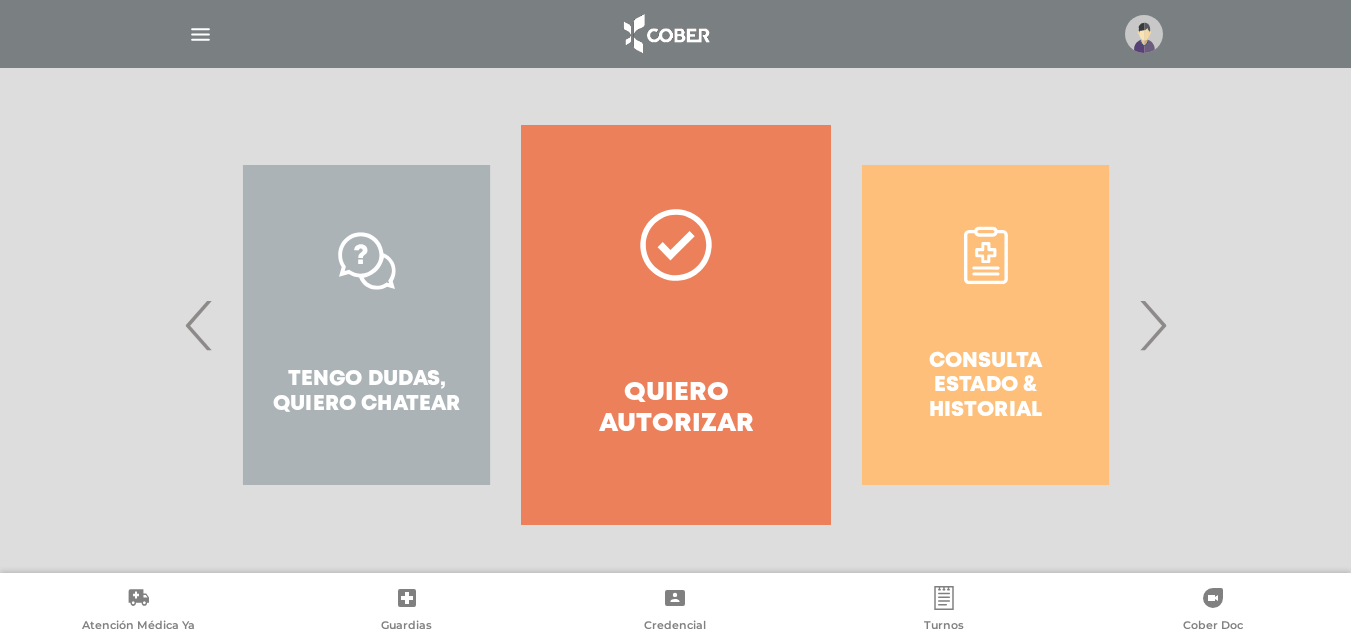 click on "Quiero autorizar" at bounding box center [675, 409] 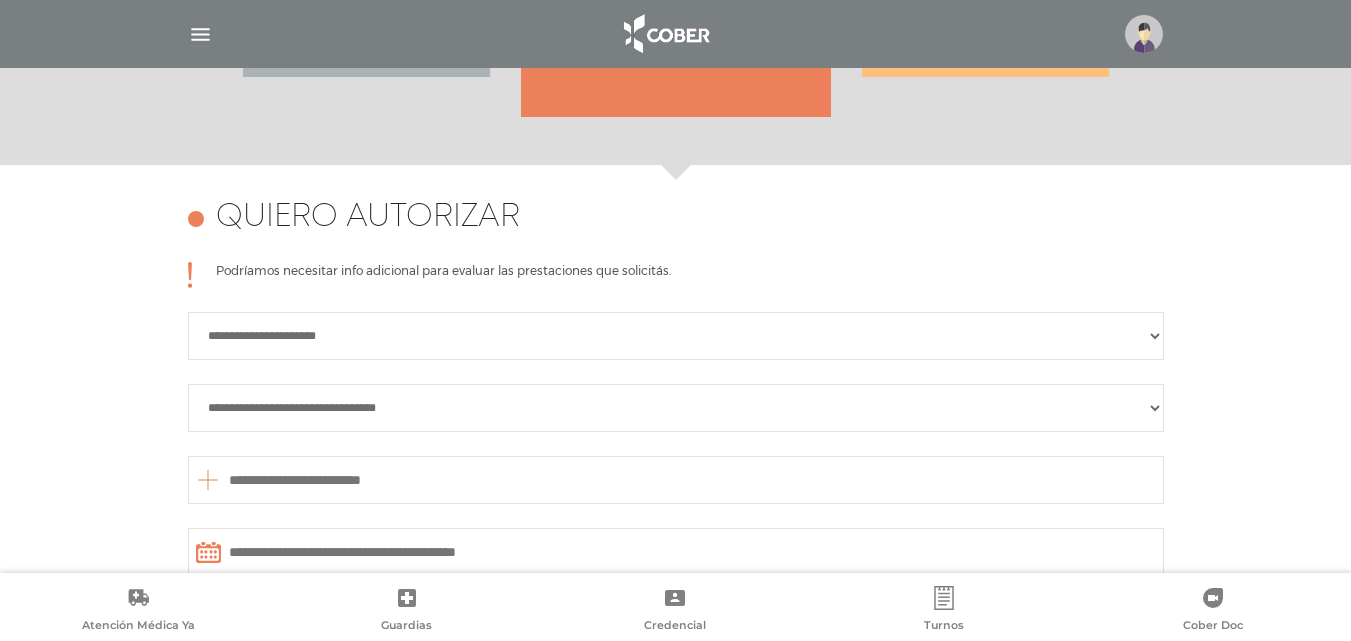 scroll, scrollTop: 888, scrollLeft: 0, axis: vertical 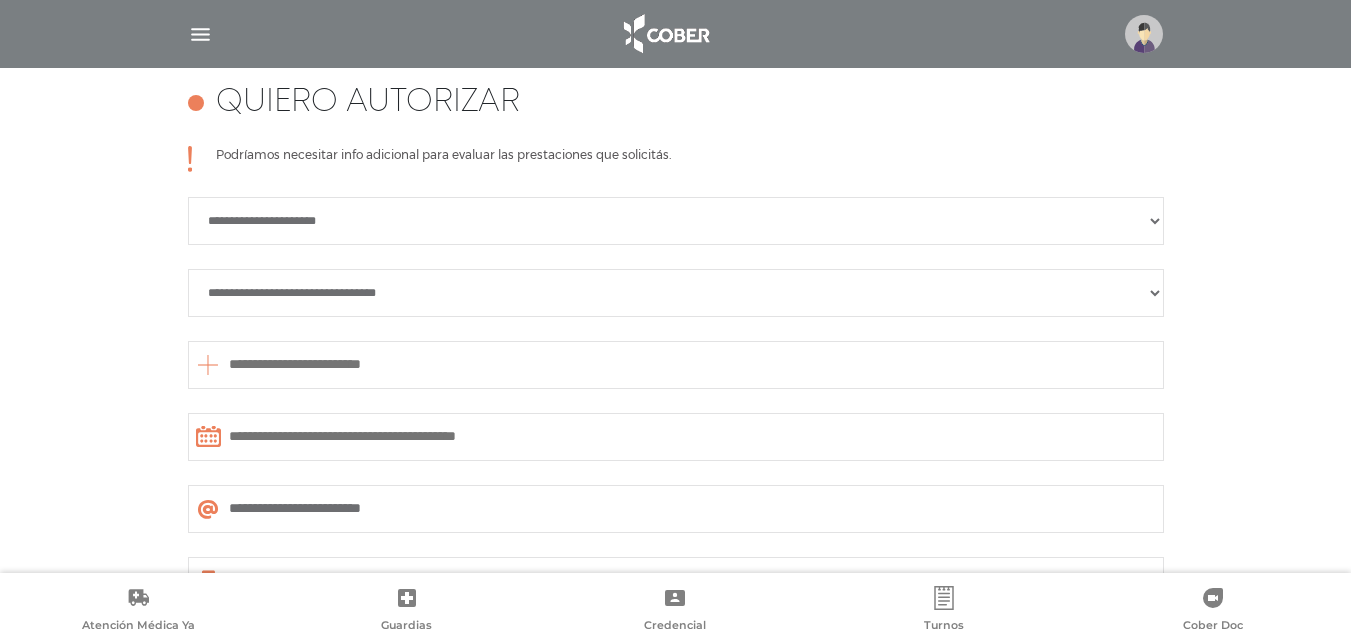 click on "**********" at bounding box center (676, 221) 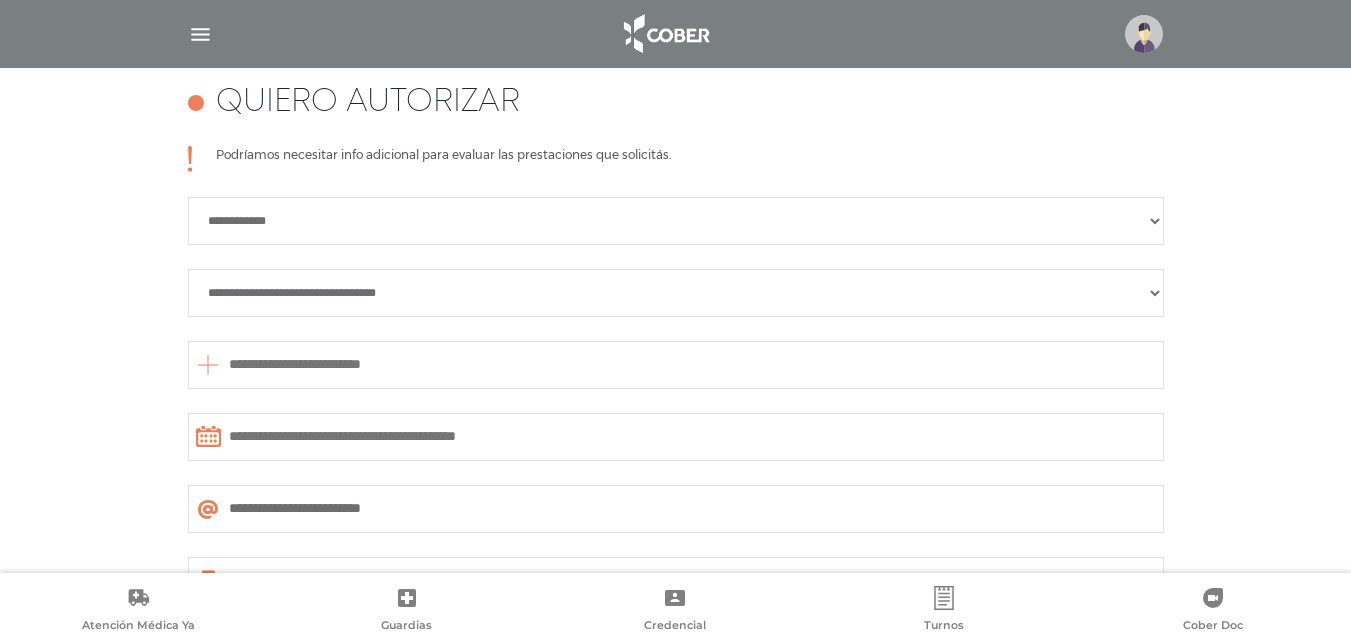 click on "**********" at bounding box center [676, 293] 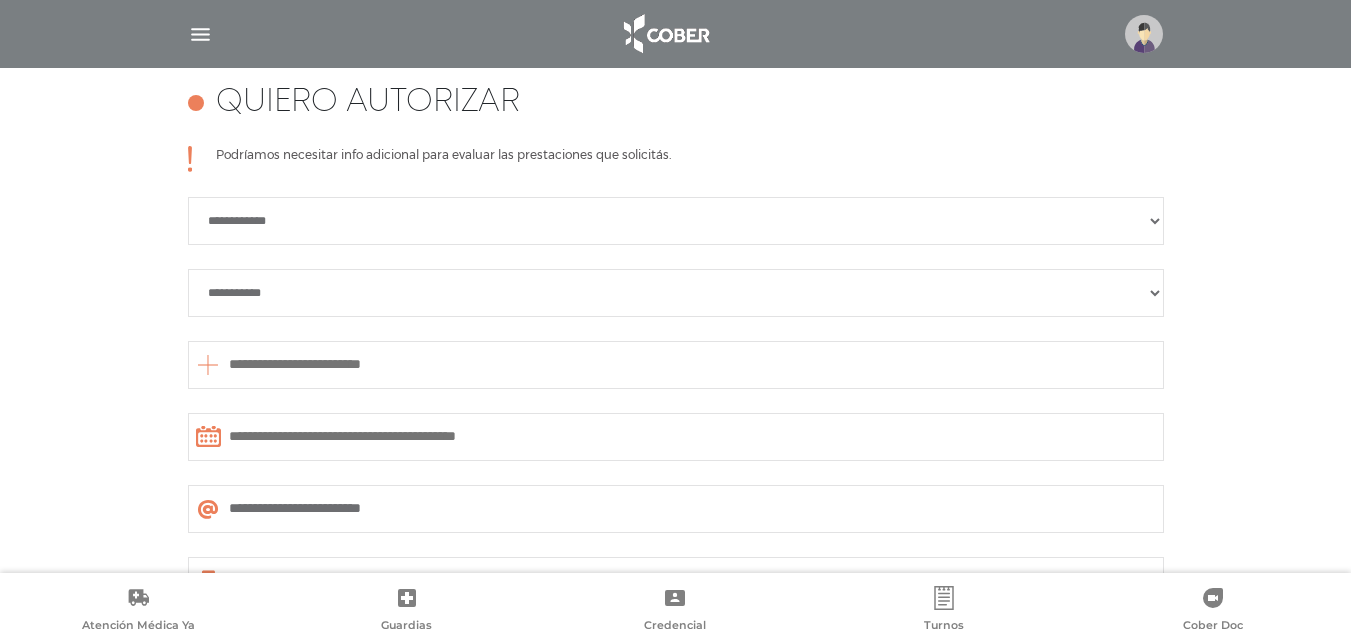 click on "**********" at bounding box center (676, 293) 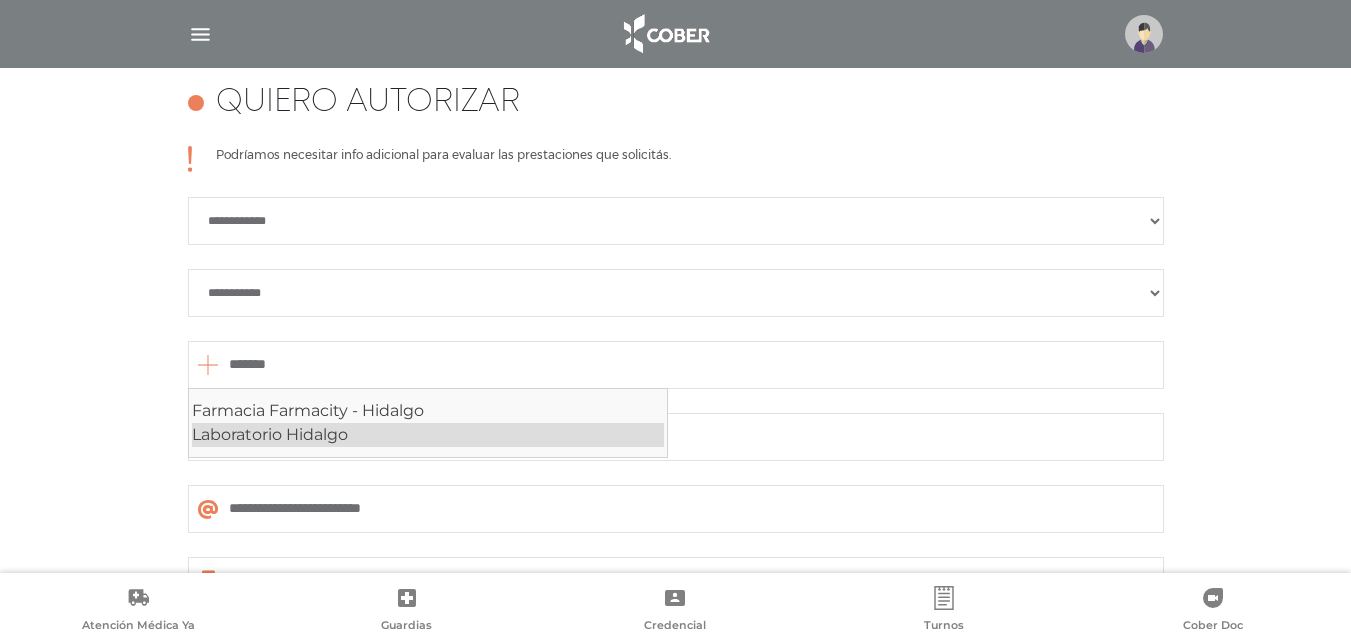 click on "Laboratorio Hidalgo" at bounding box center (428, 435) 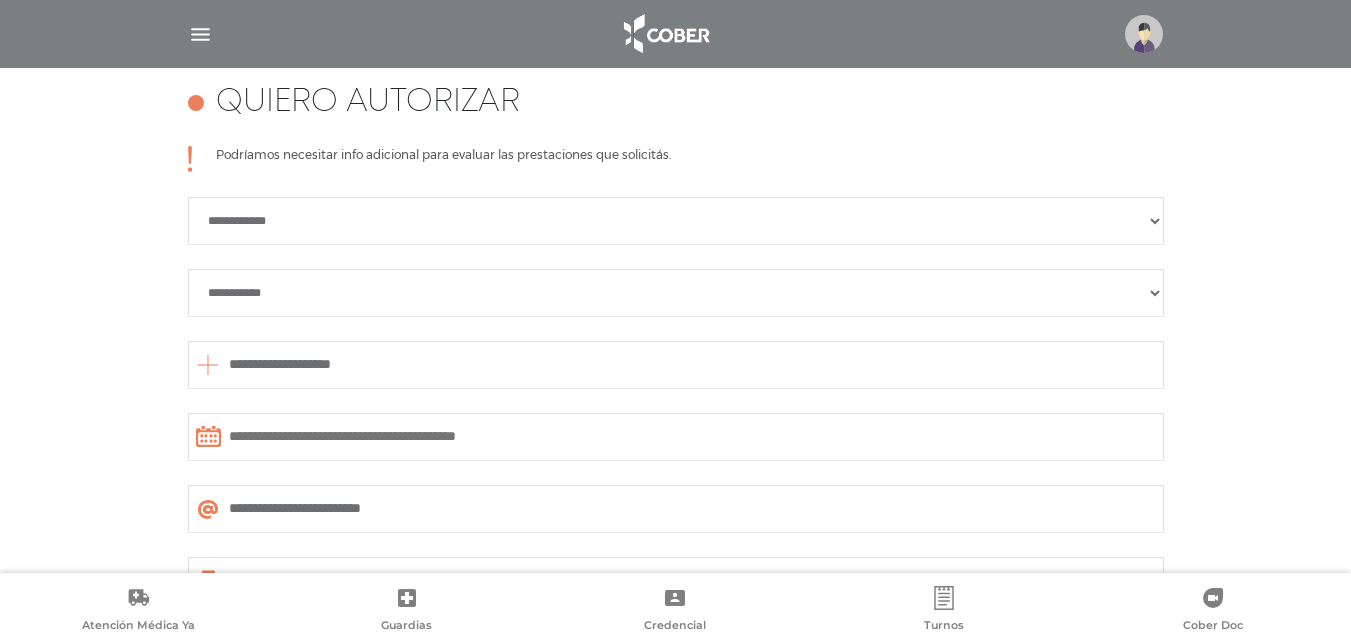 type on "**********" 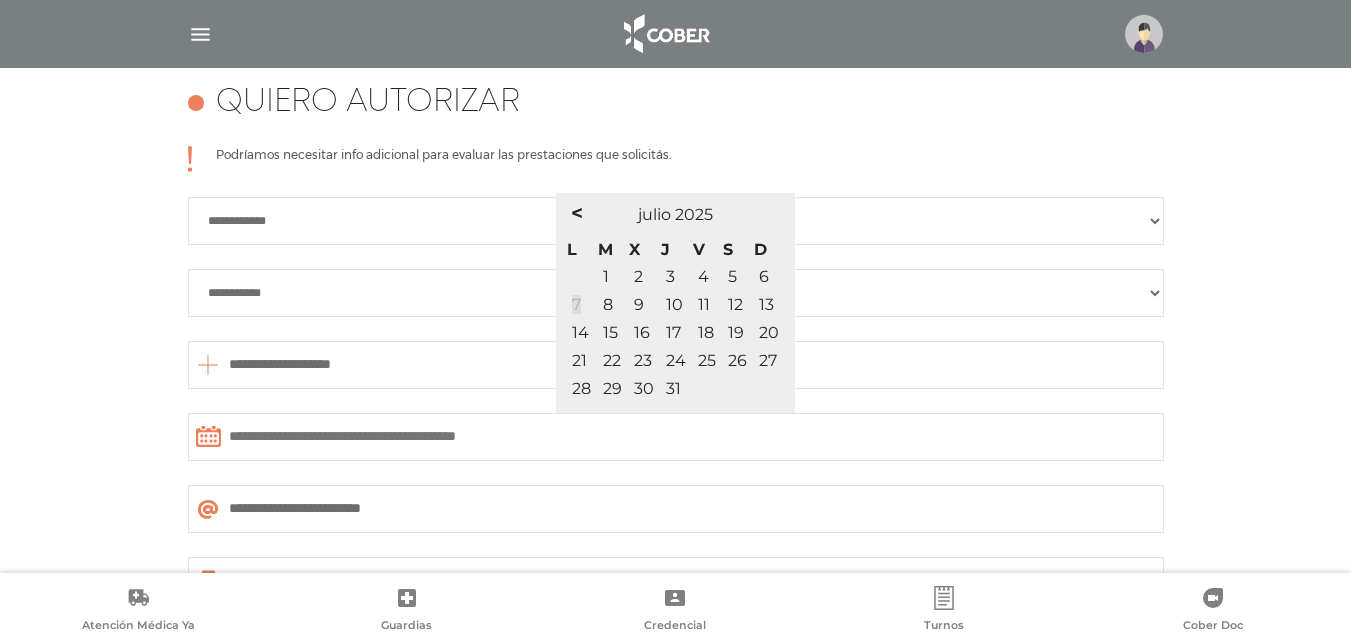 click on "7" at bounding box center [576, 304] 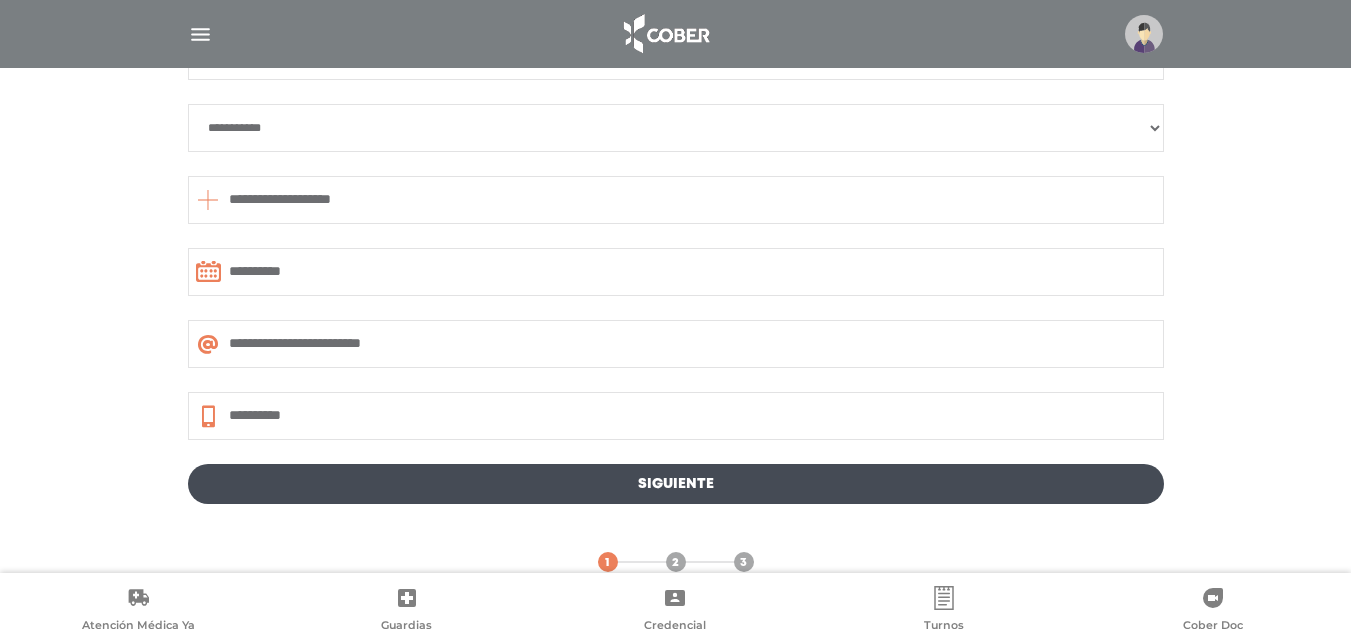 scroll, scrollTop: 1088, scrollLeft: 0, axis: vertical 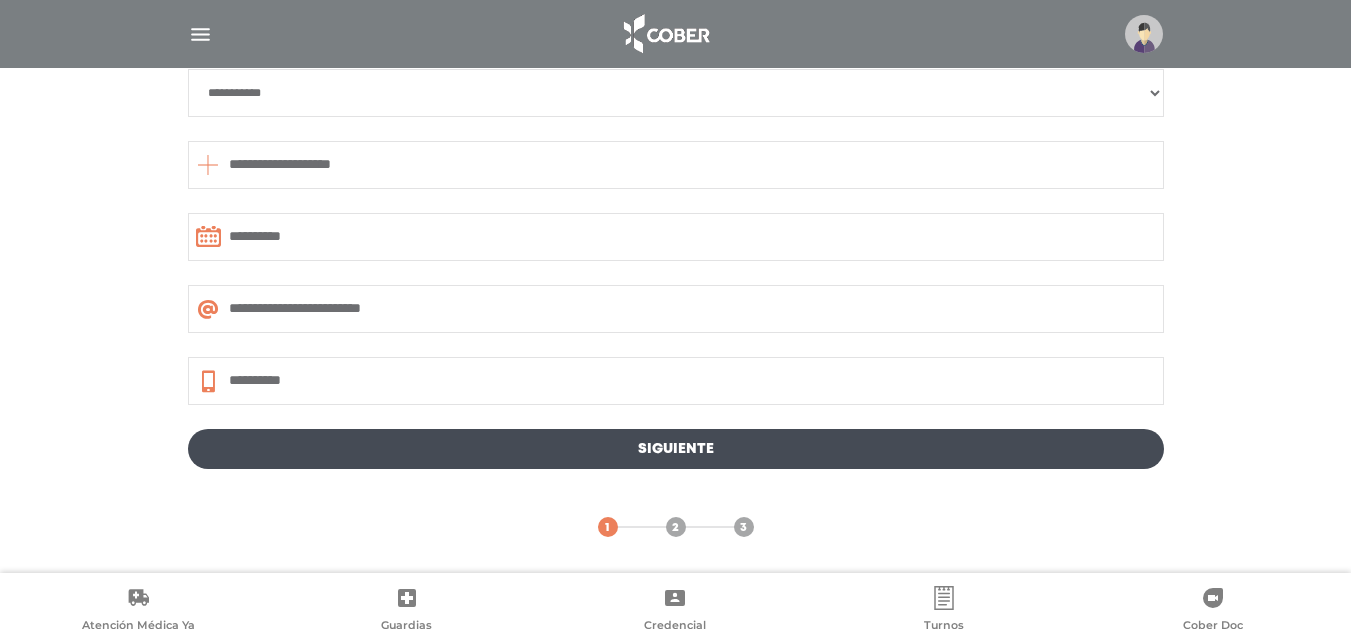 click on "Siguiente" at bounding box center (676, 449) 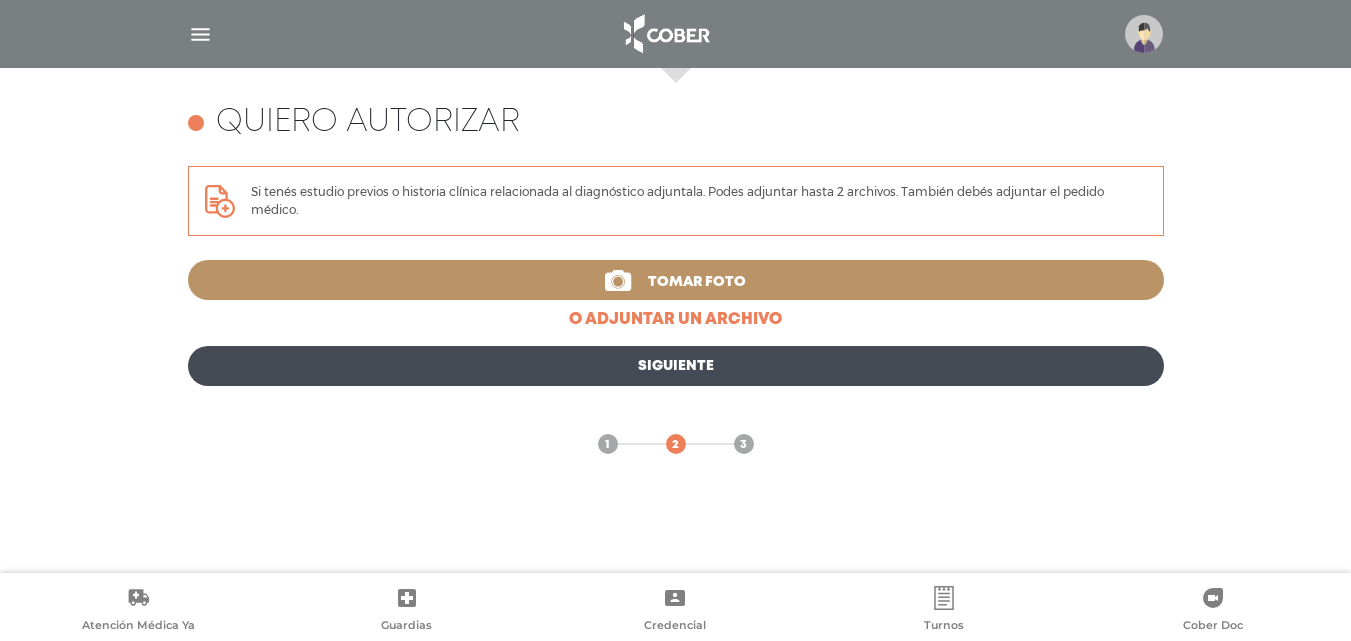 scroll, scrollTop: 785, scrollLeft: 0, axis: vertical 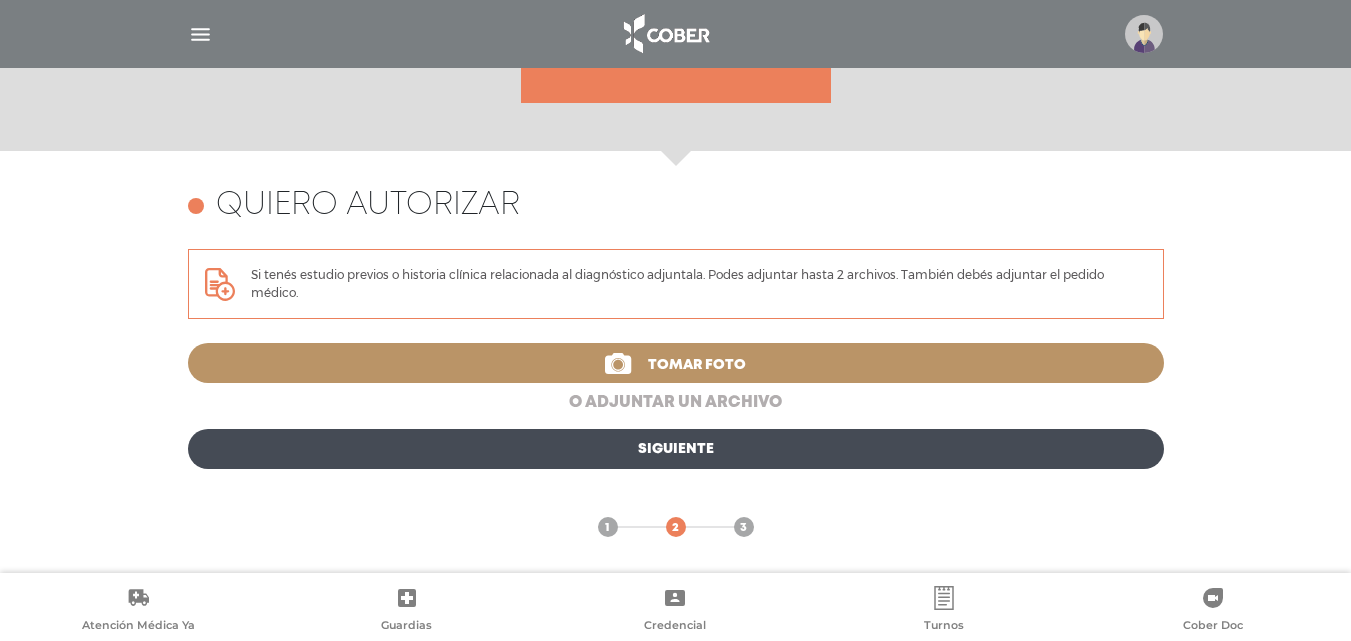 click on "o adjuntar un archivo" at bounding box center [676, 403] 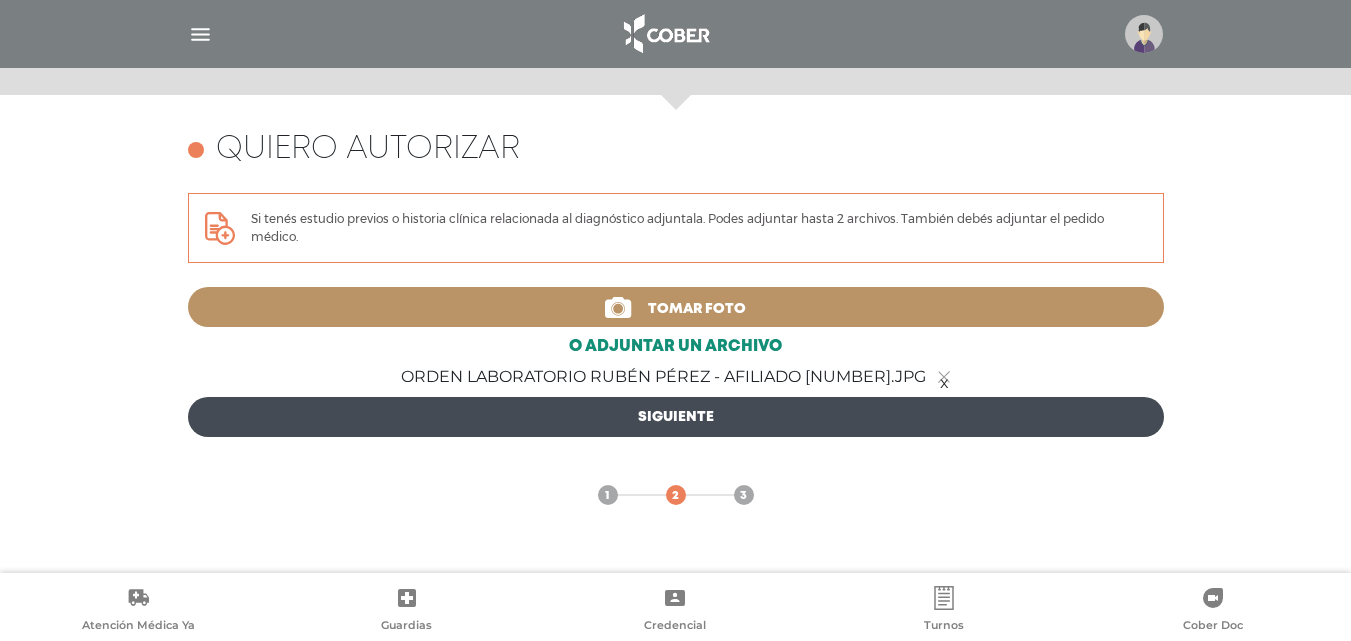 scroll, scrollTop: 868, scrollLeft: 0, axis: vertical 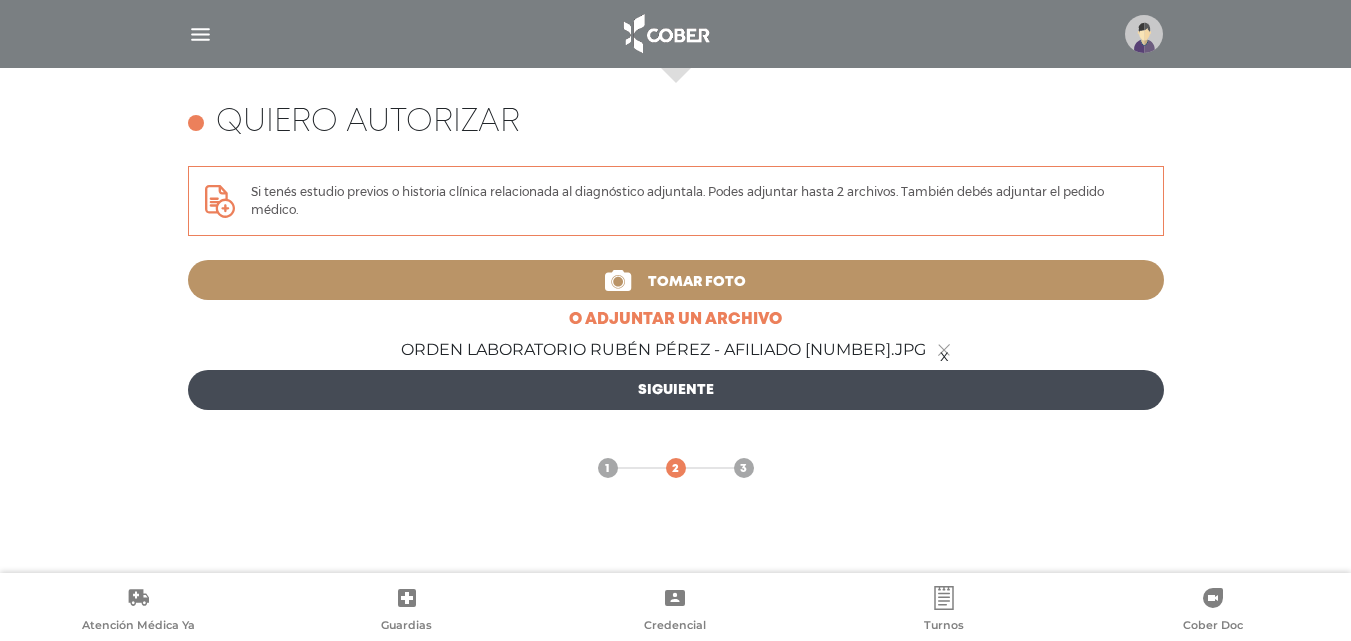 click on "Siguiente" at bounding box center (676, 390) 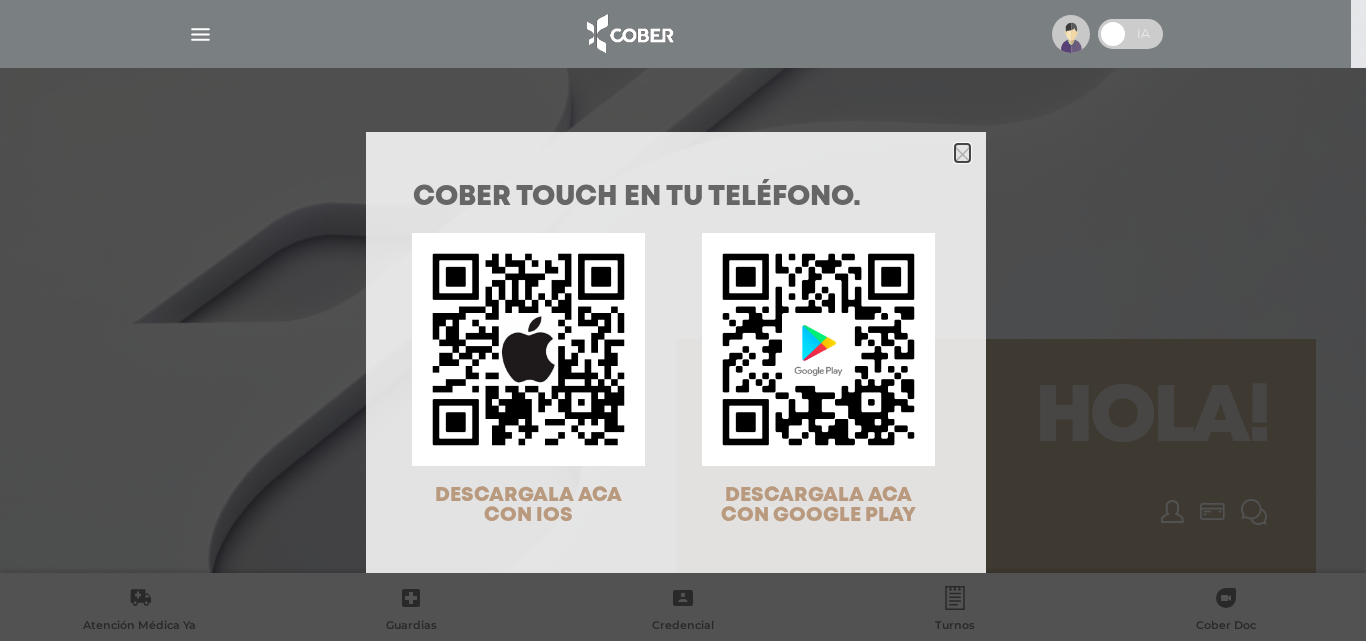 click at bounding box center (962, 154) 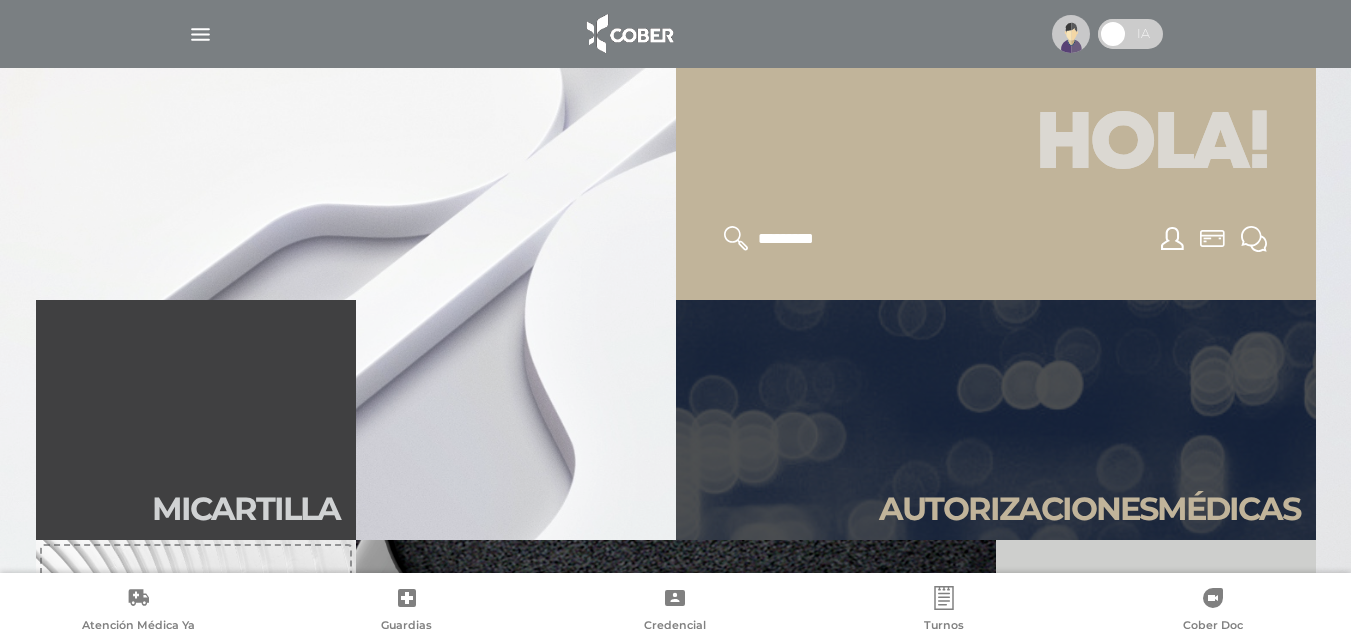 scroll, scrollTop: 300, scrollLeft: 0, axis: vertical 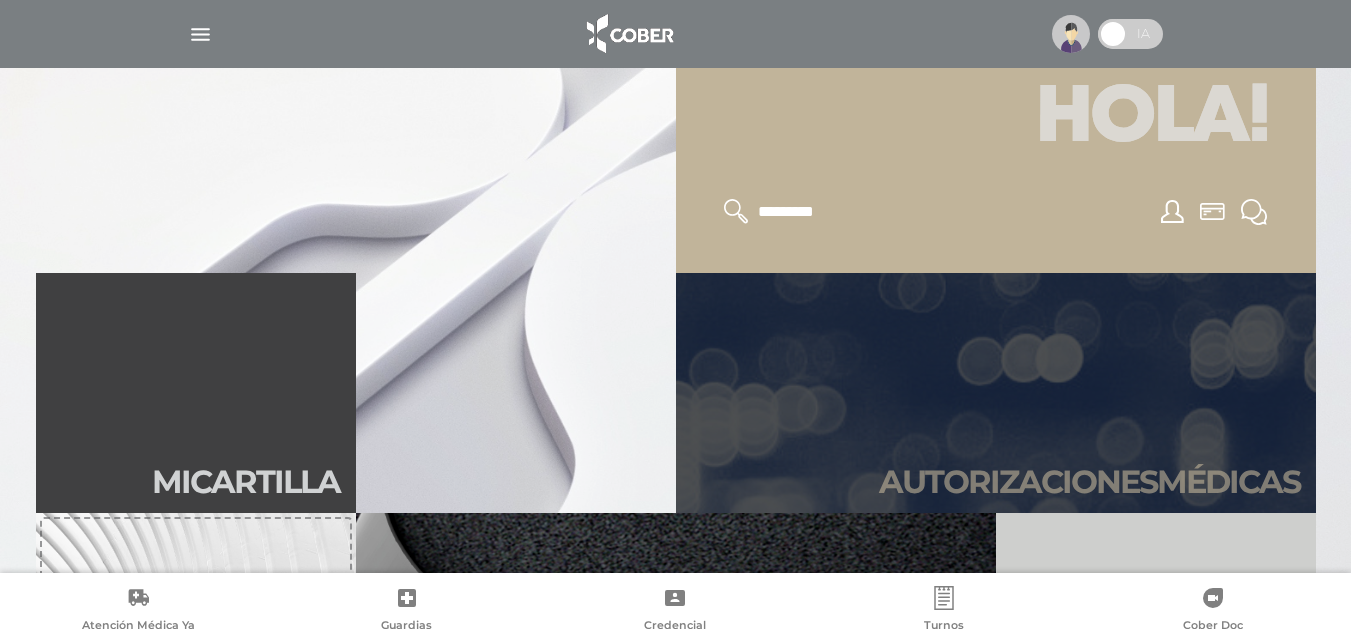 click on "Autori zaciones  médicas" at bounding box center [1089, 482] 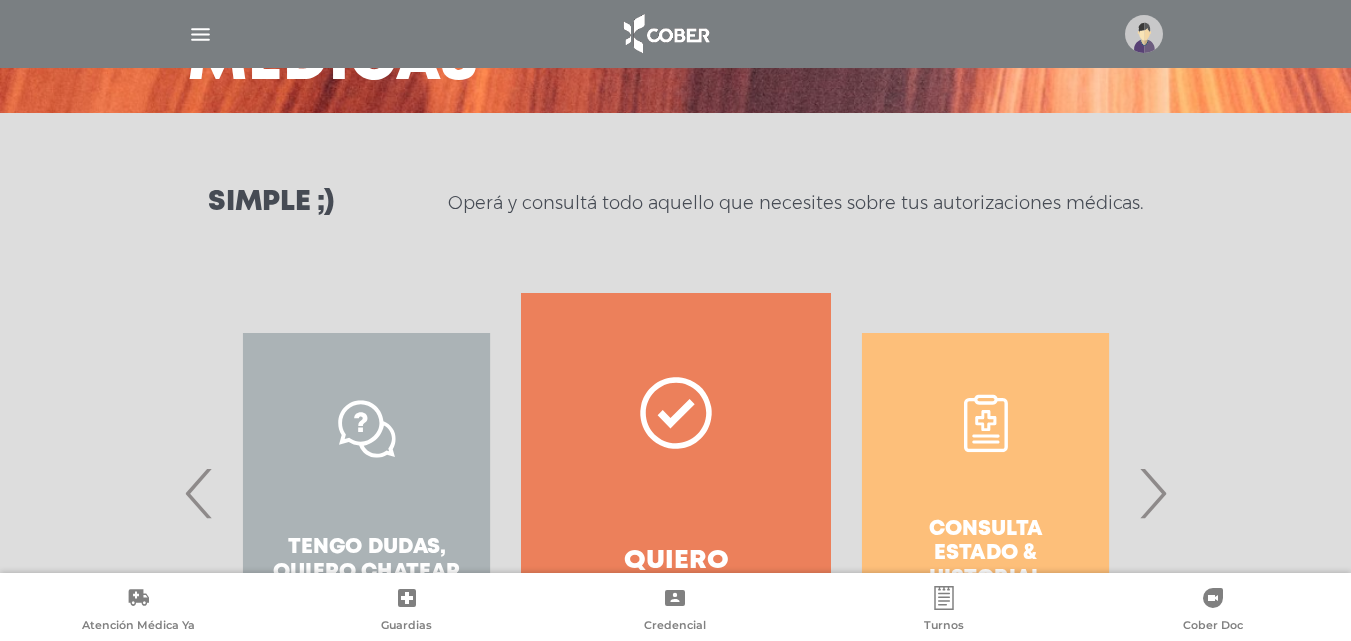 scroll, scrollTop: 200, scrollLeft: 0, axis: vertical 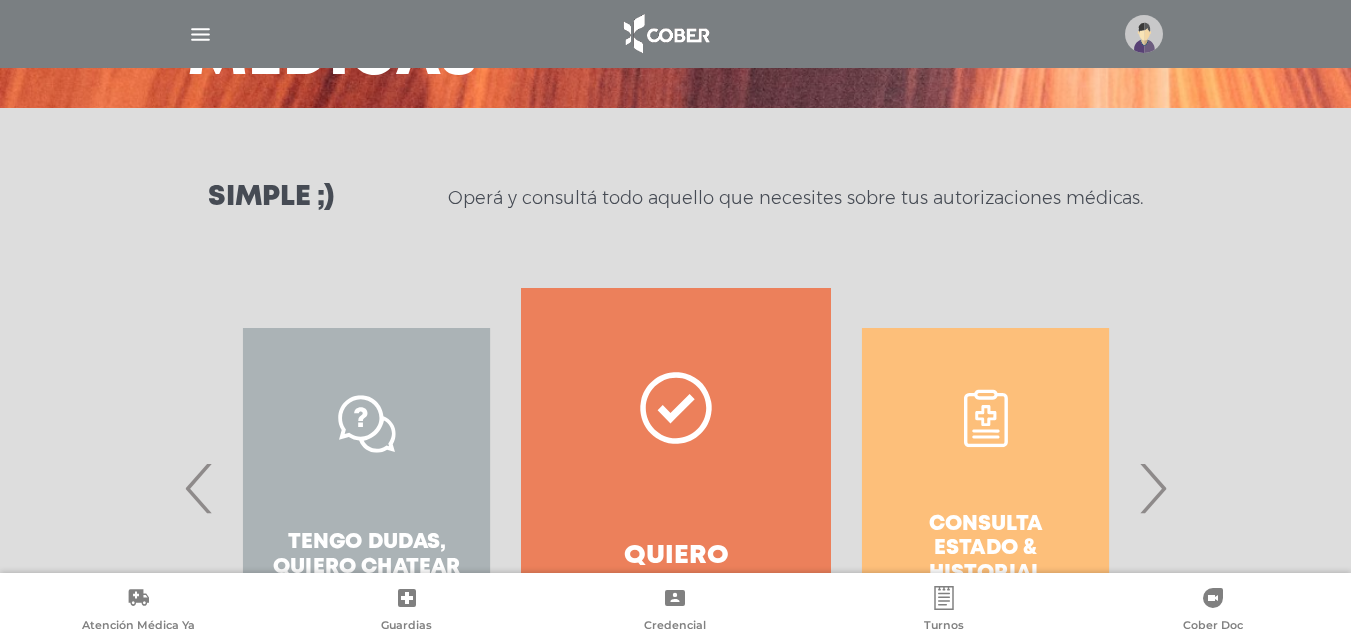 click on "Quiero autorizar" at bounding box center [675, 488] 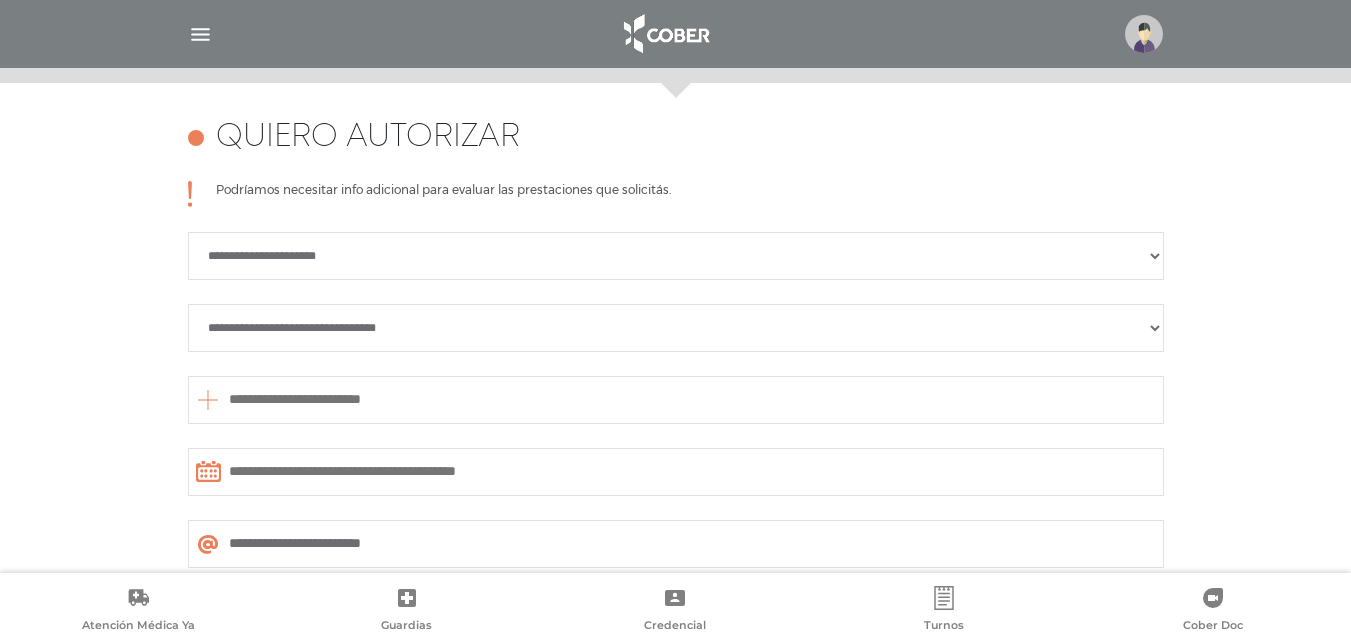 scroll, scrollTop: 888, scrollLeft: 0, axis: vertical 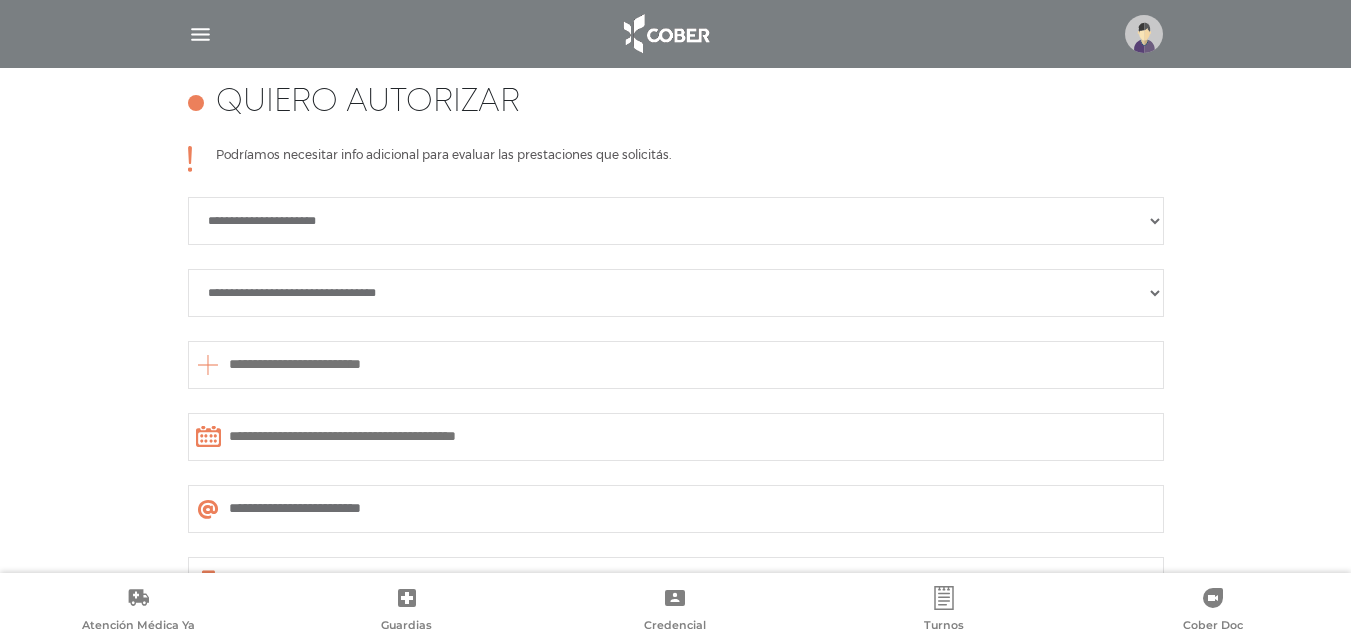 click on "**********" at bounding box center [676, 221] 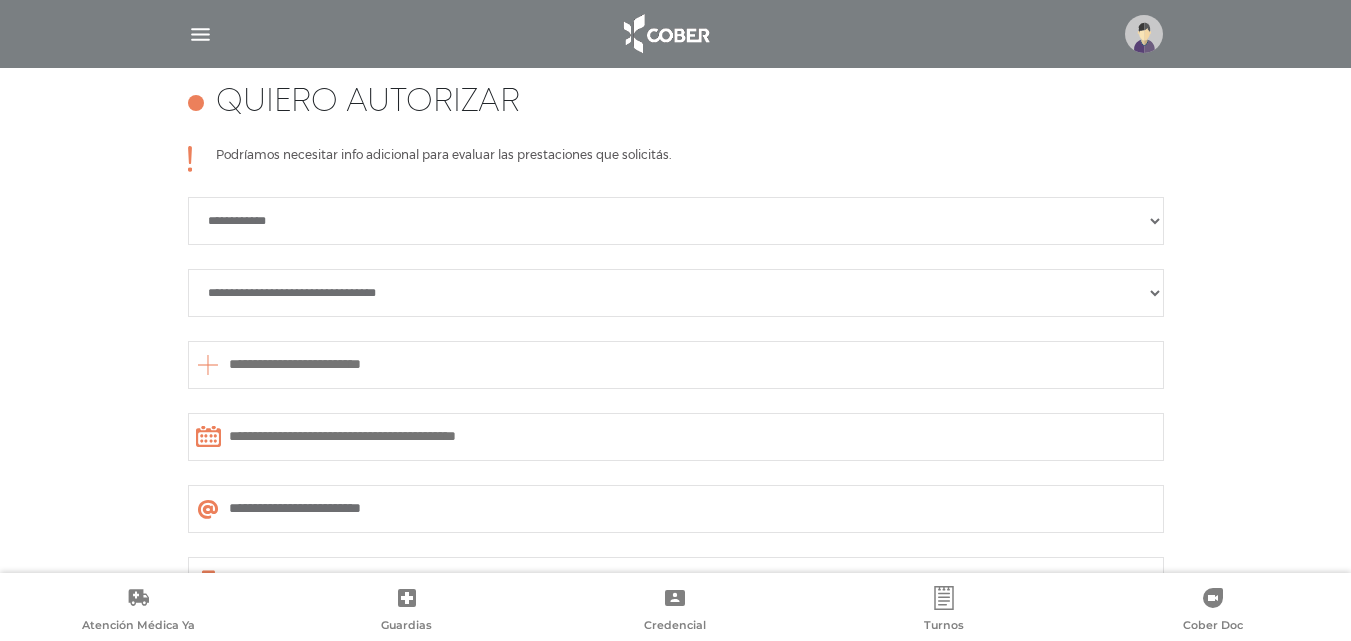 click on "**********" at bounding box center (676, 293) 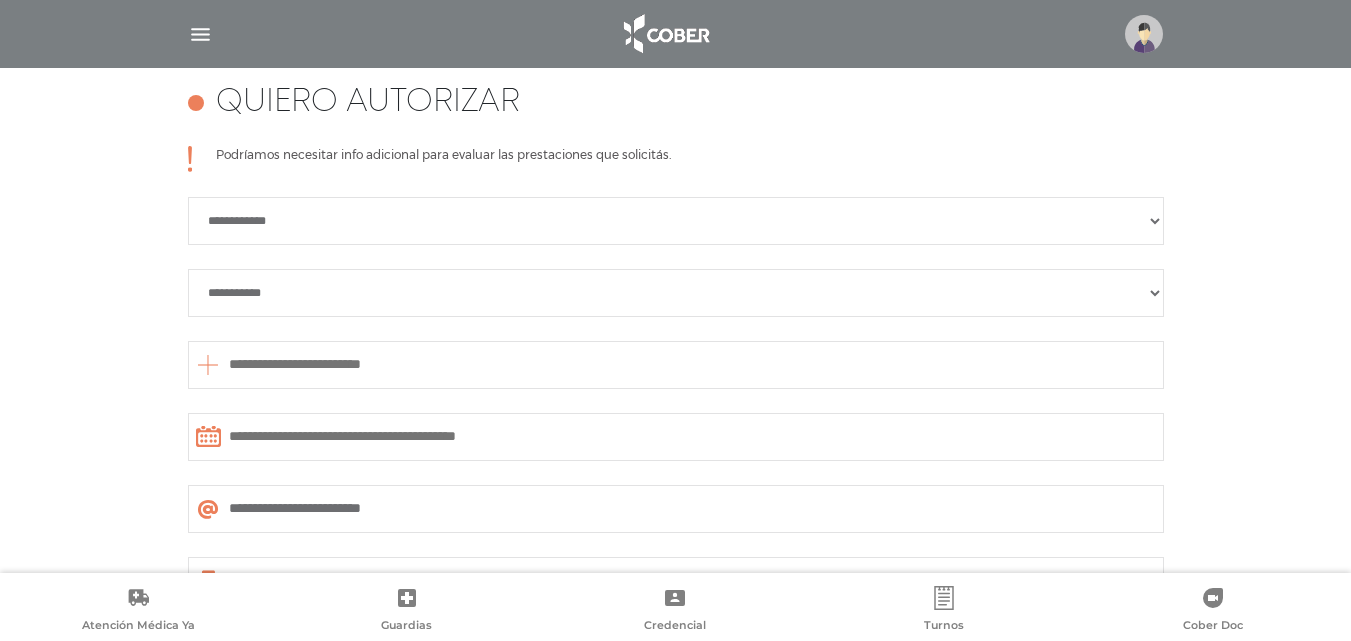 click on "**********" at bounding box center (676, 293) 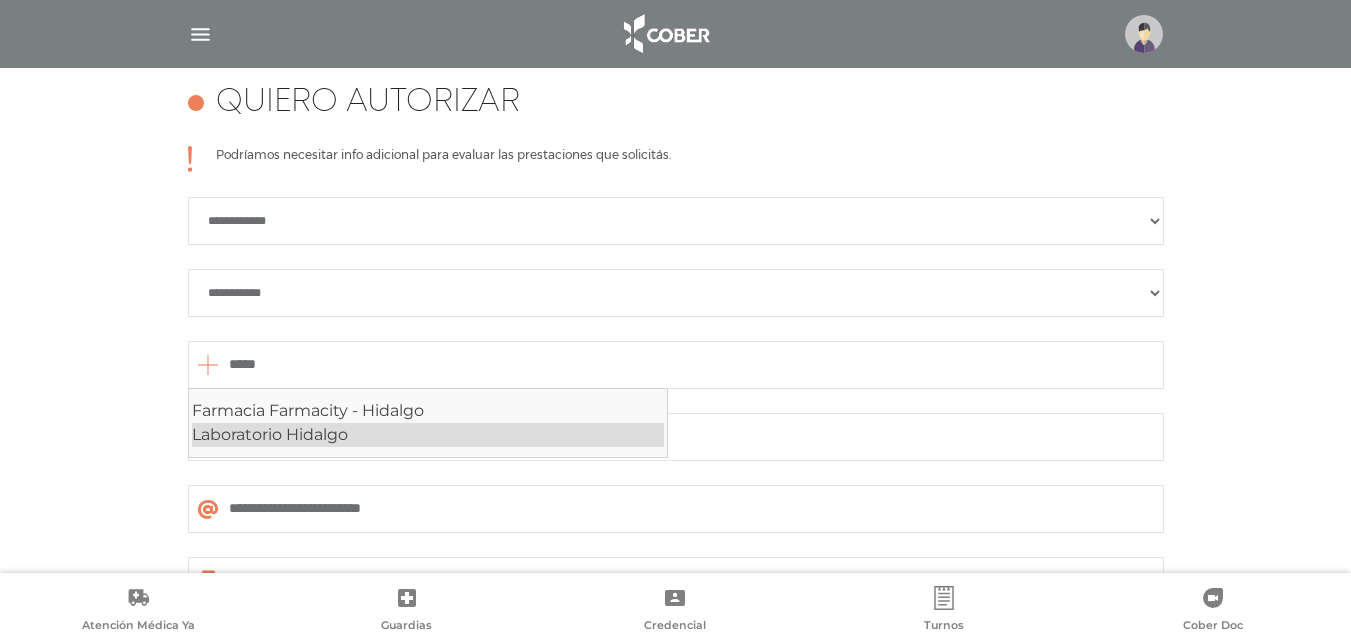 click on "Laboratorio Hidalgo" at bounding box center (428, 435) 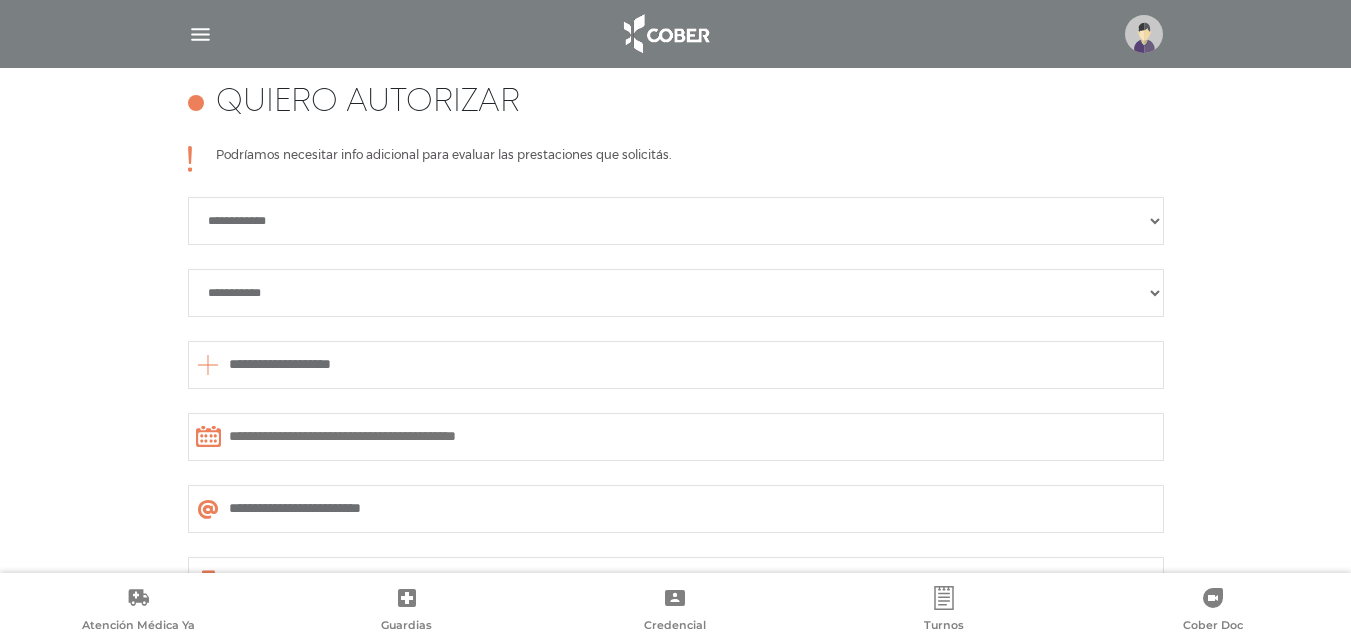 type on "**********" 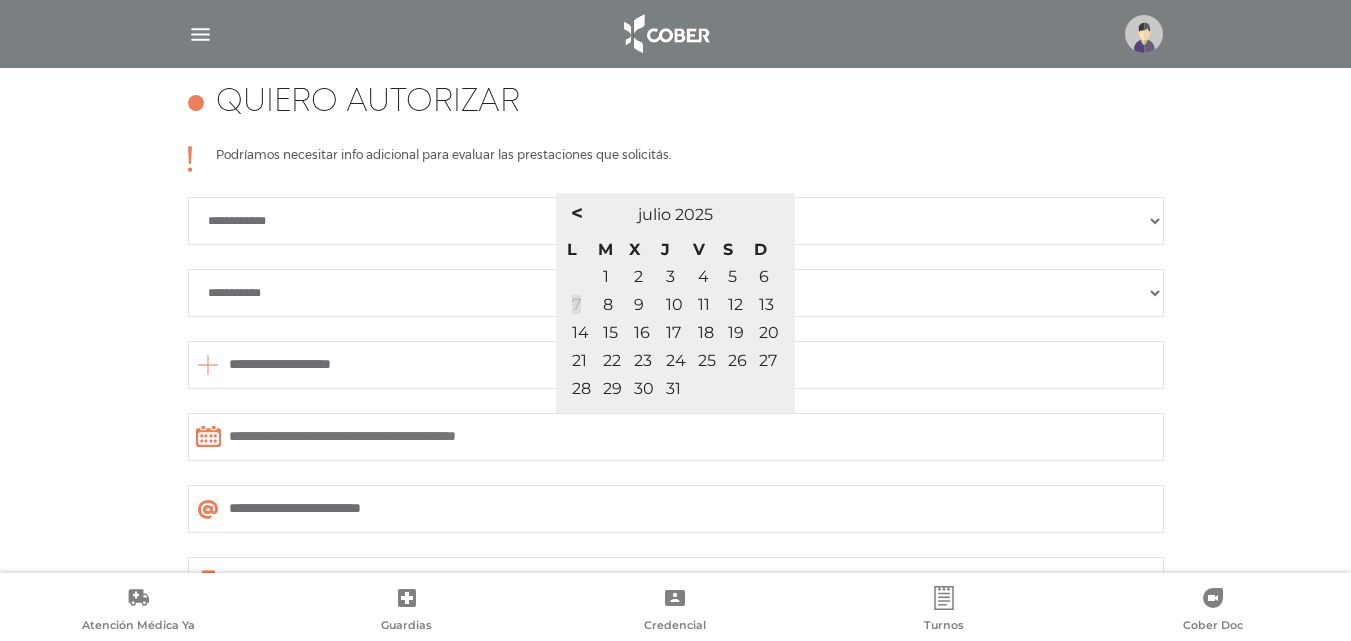 click on "7" at bounding box center (576, 304) 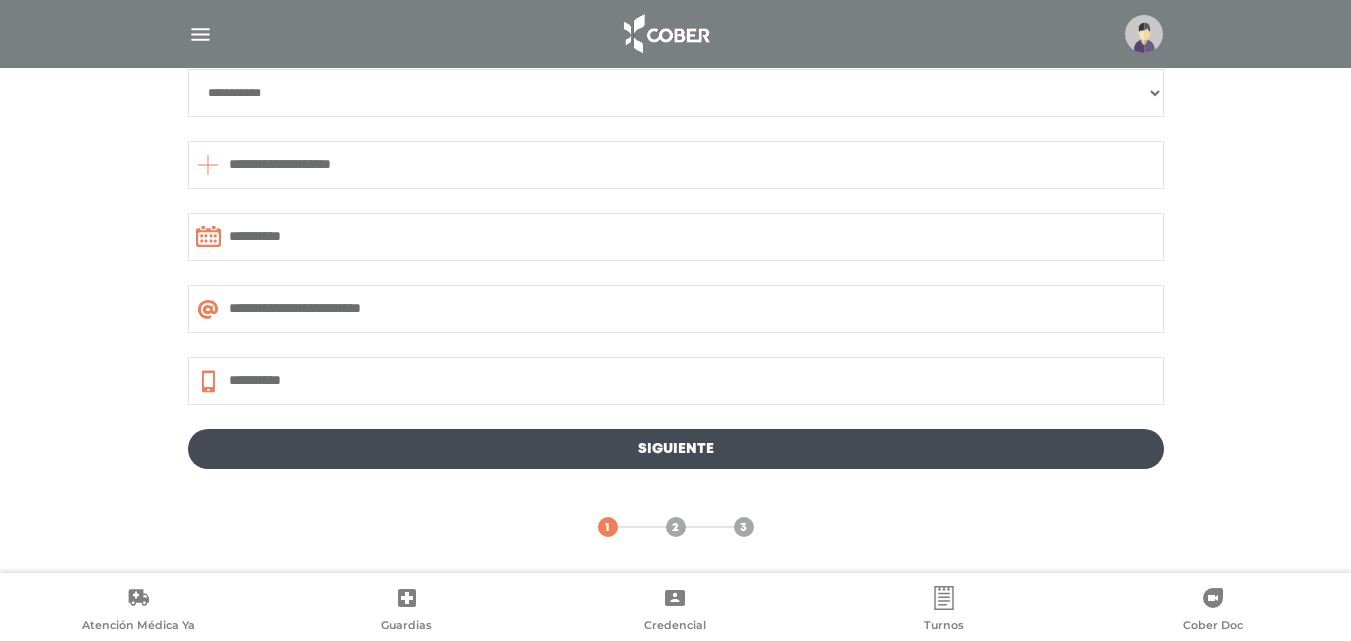 click on "Siguiente" at bounding box center (676, 449) 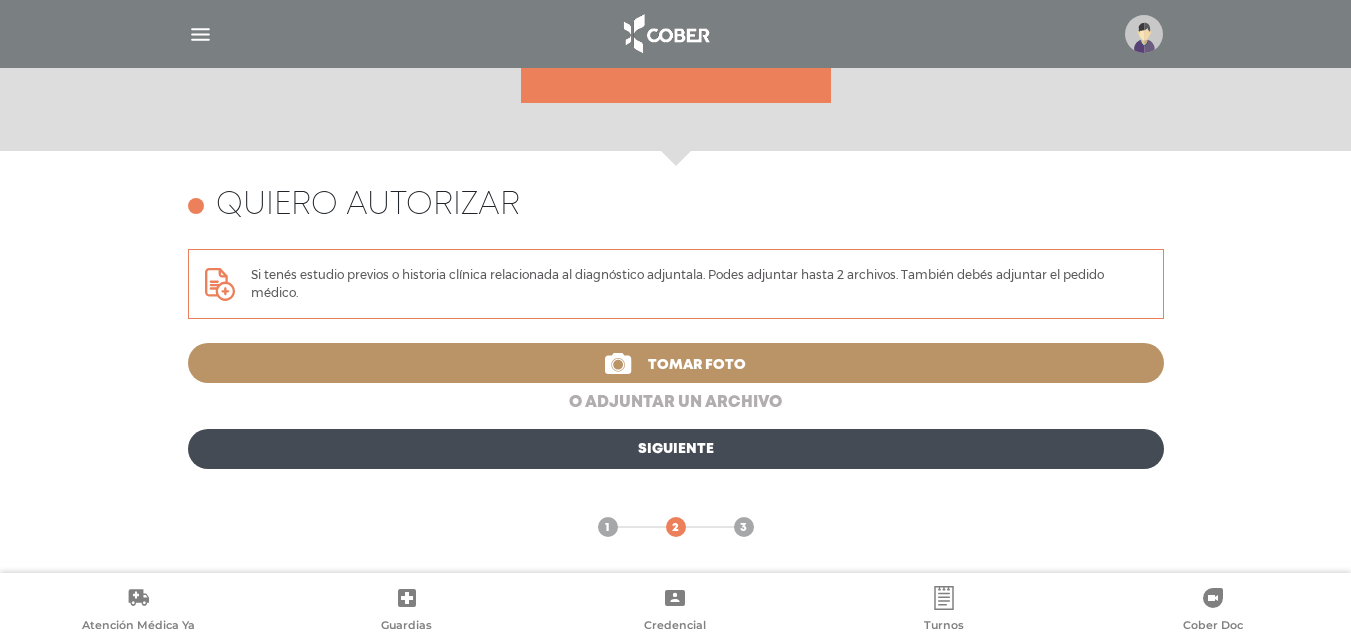 click on "o adjuntar un archivo" at bounding box center [676, 403] 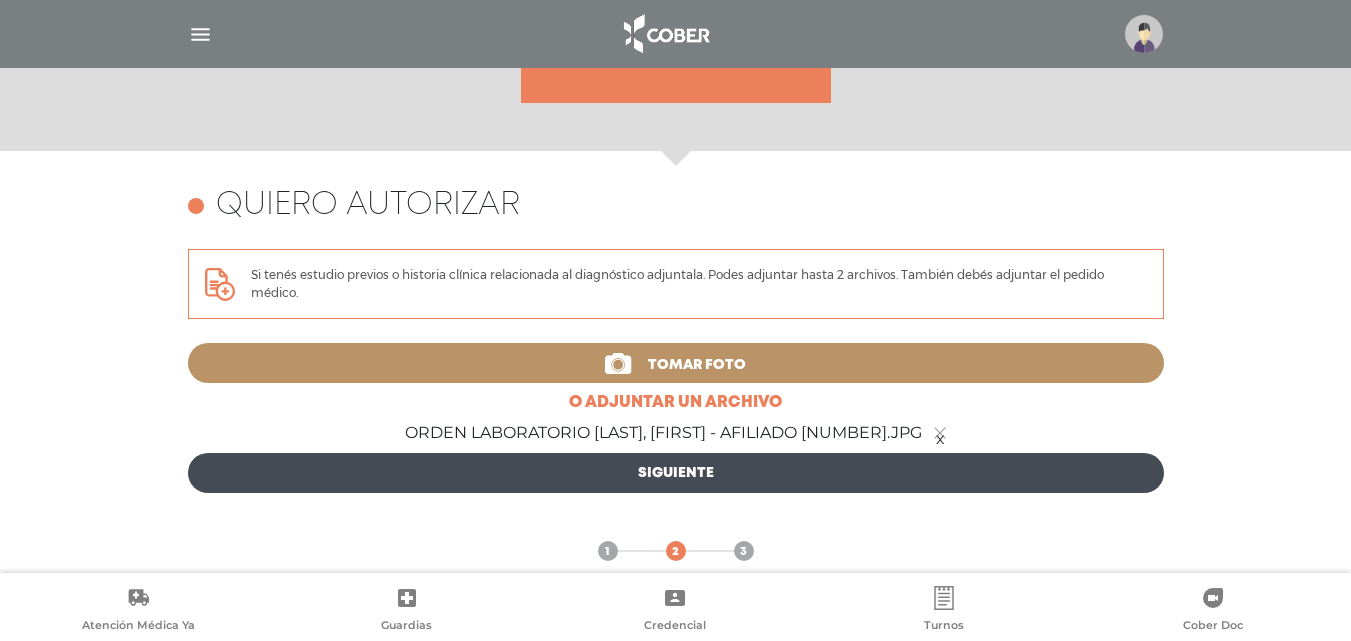 click on "Siguiente" at bounding box center (676, 473) 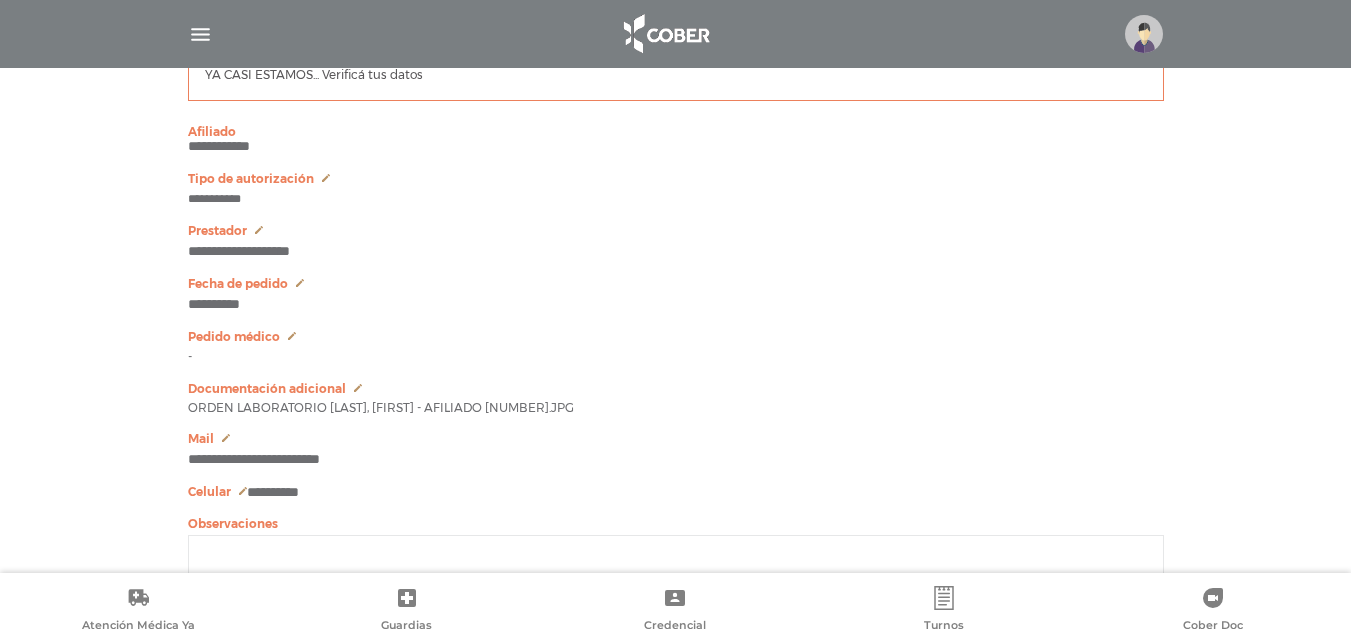 scroll, scrollTop: 1085, scrollLeft: 0, axis: vertical 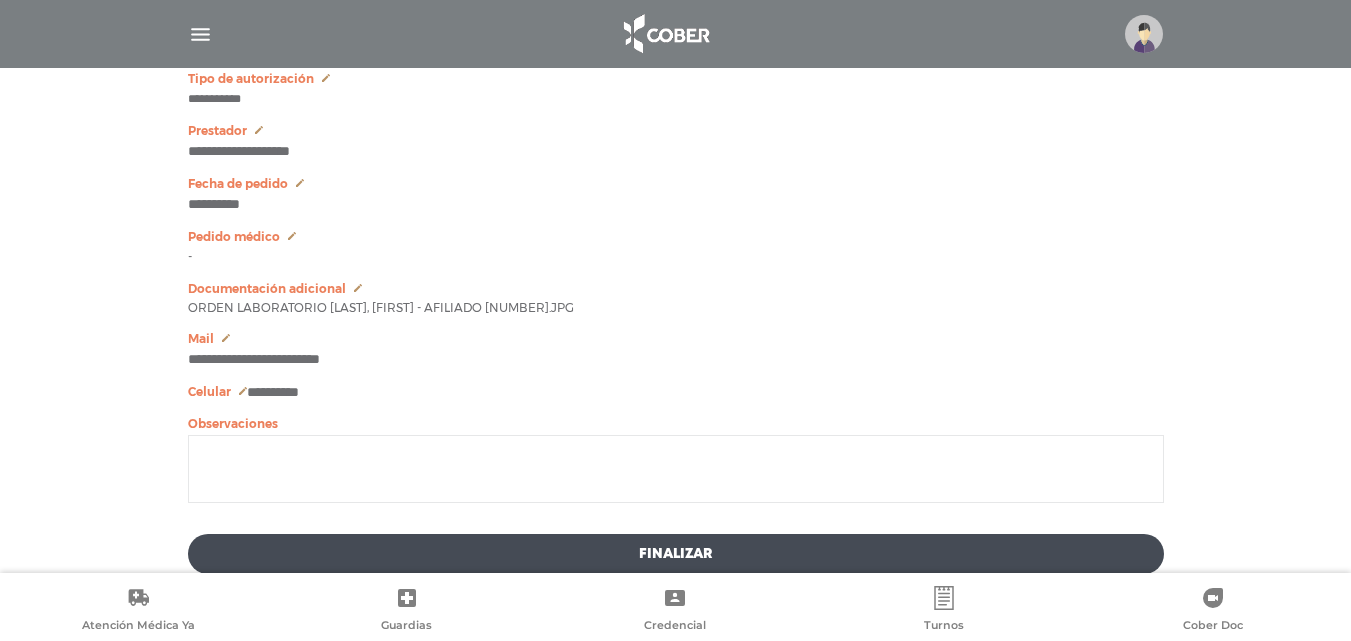 click at bounding box center [676, 469] 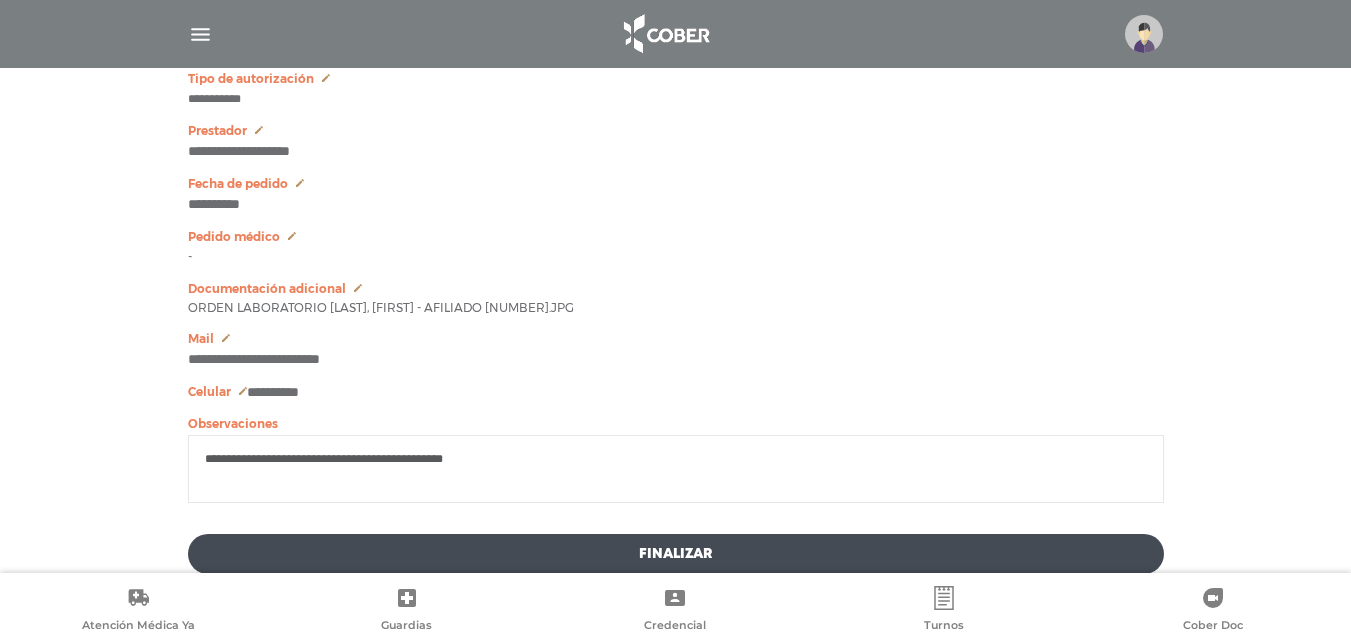 scroll, scrollTop: 1185, scrollLeft: 0, axis: vertical 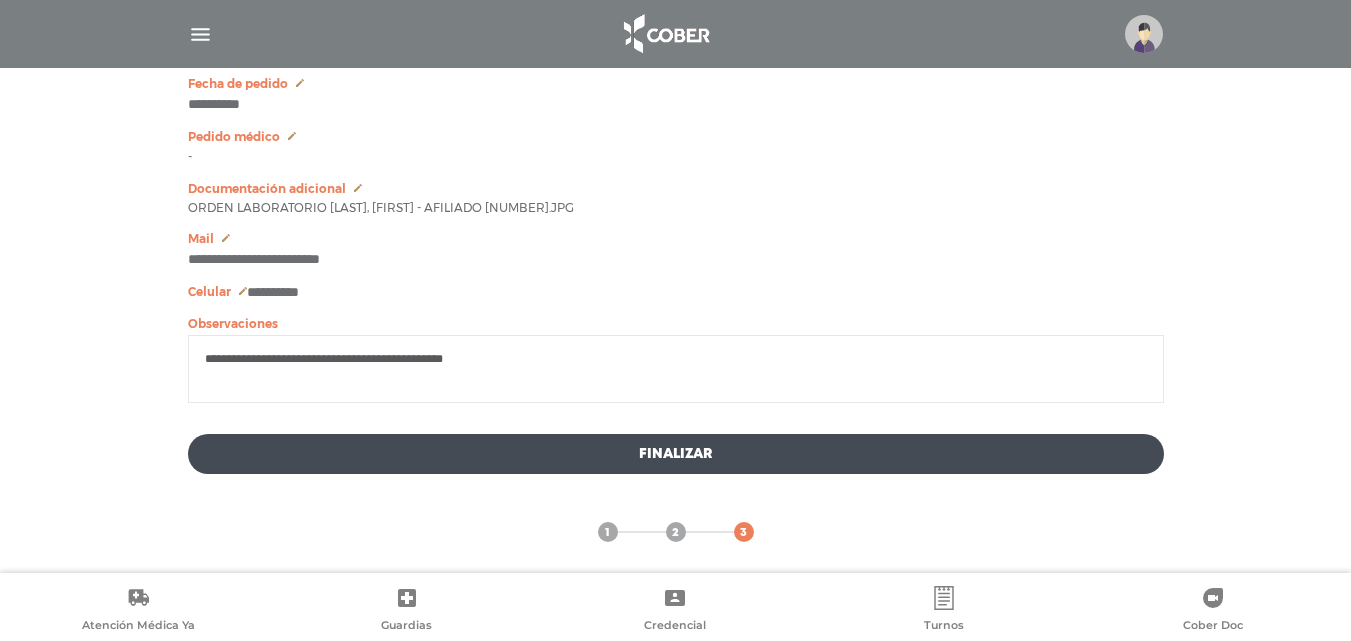 type on "**********" 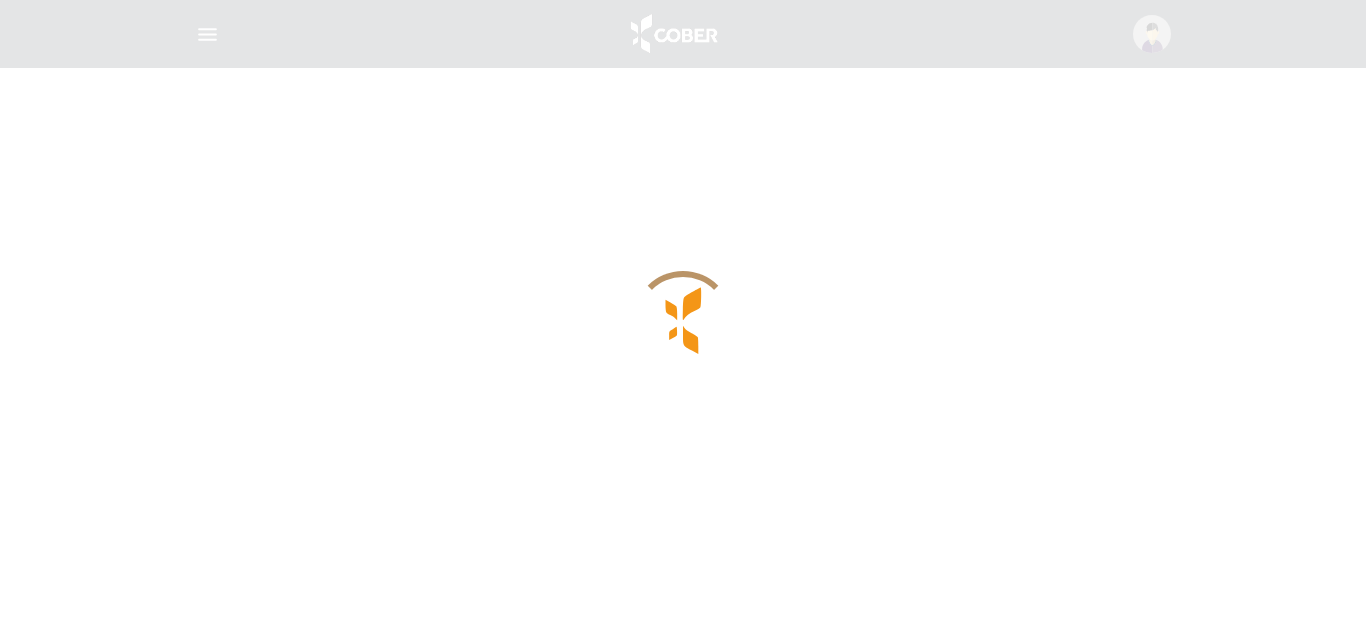 scroll, scrollTop: 0, scrollLeft: 0, axis: both 